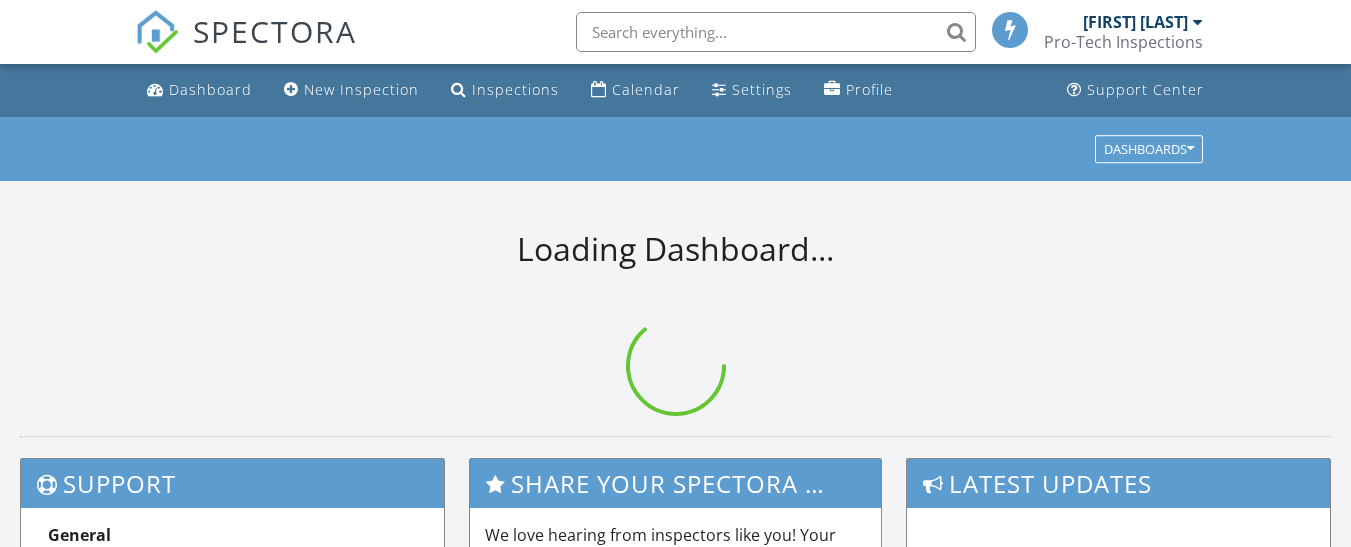 scroll, scrollTop: 0, scrollLeft: 0, axis: both 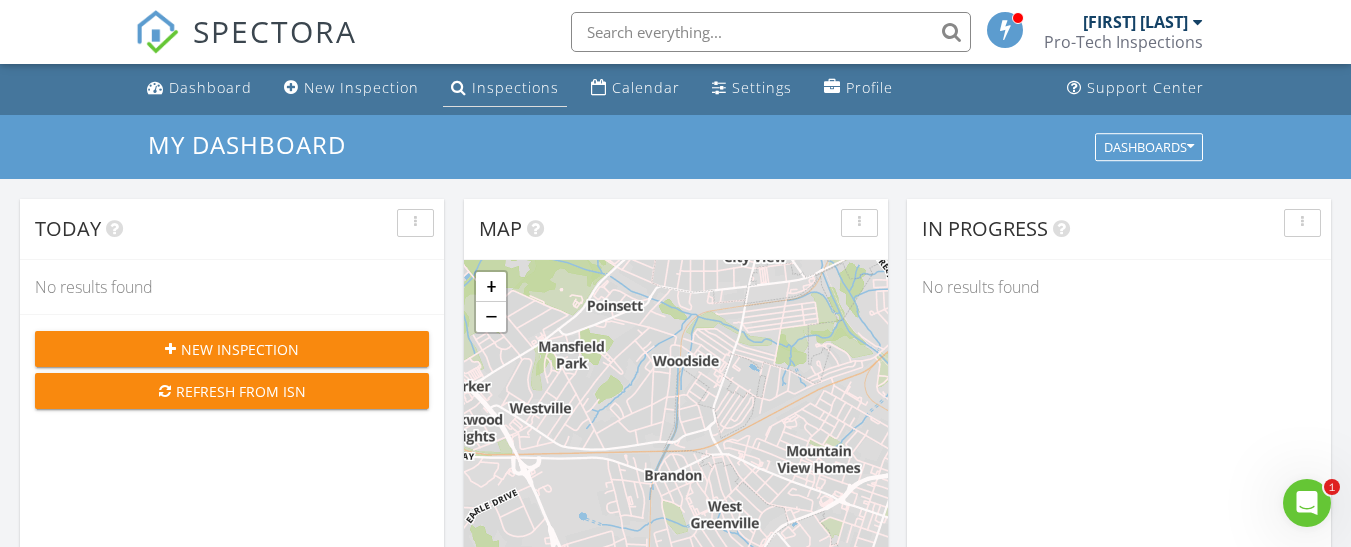 click on "Inspections" at bounding box center (515, 87) 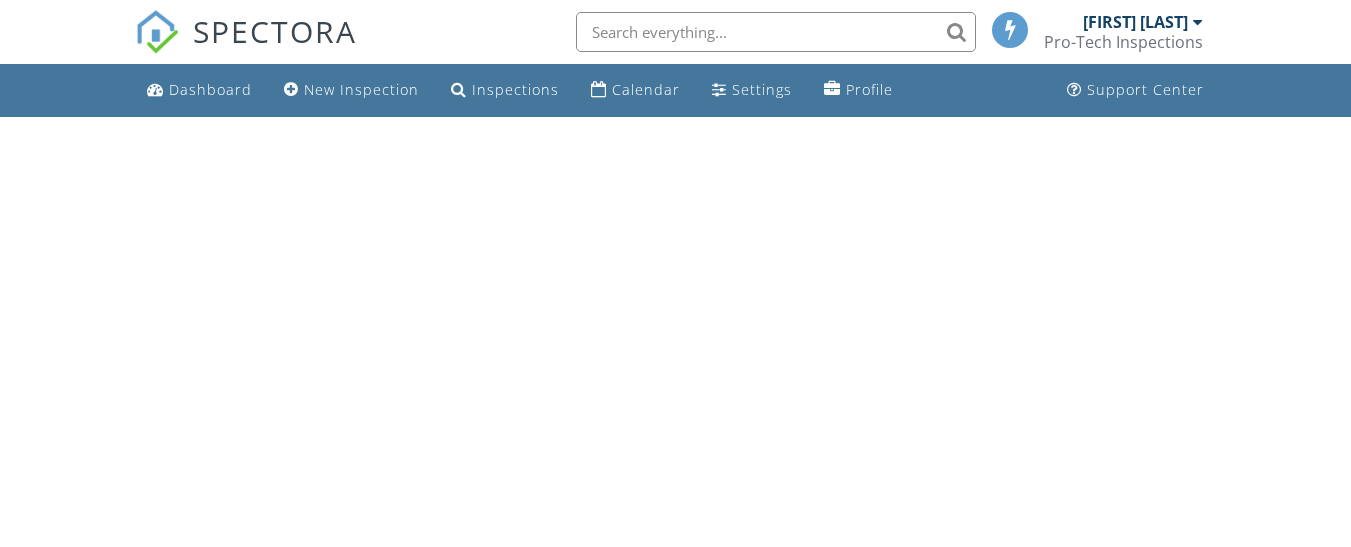 scroll, scrollTop: 0, scrollLeft: 0, axis: both 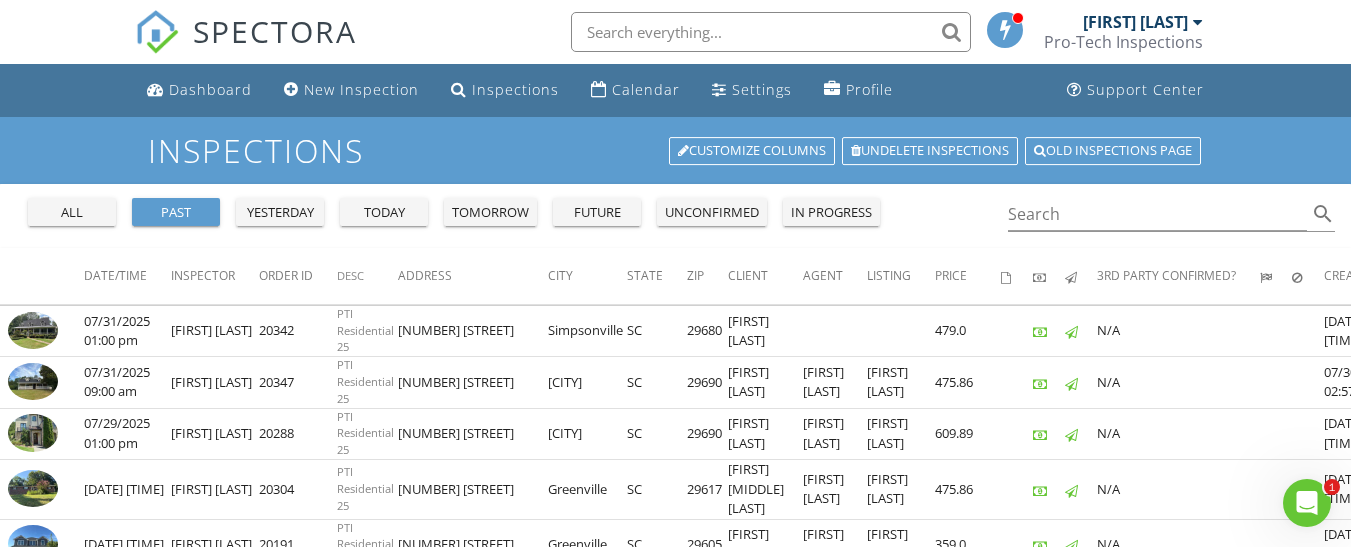 click 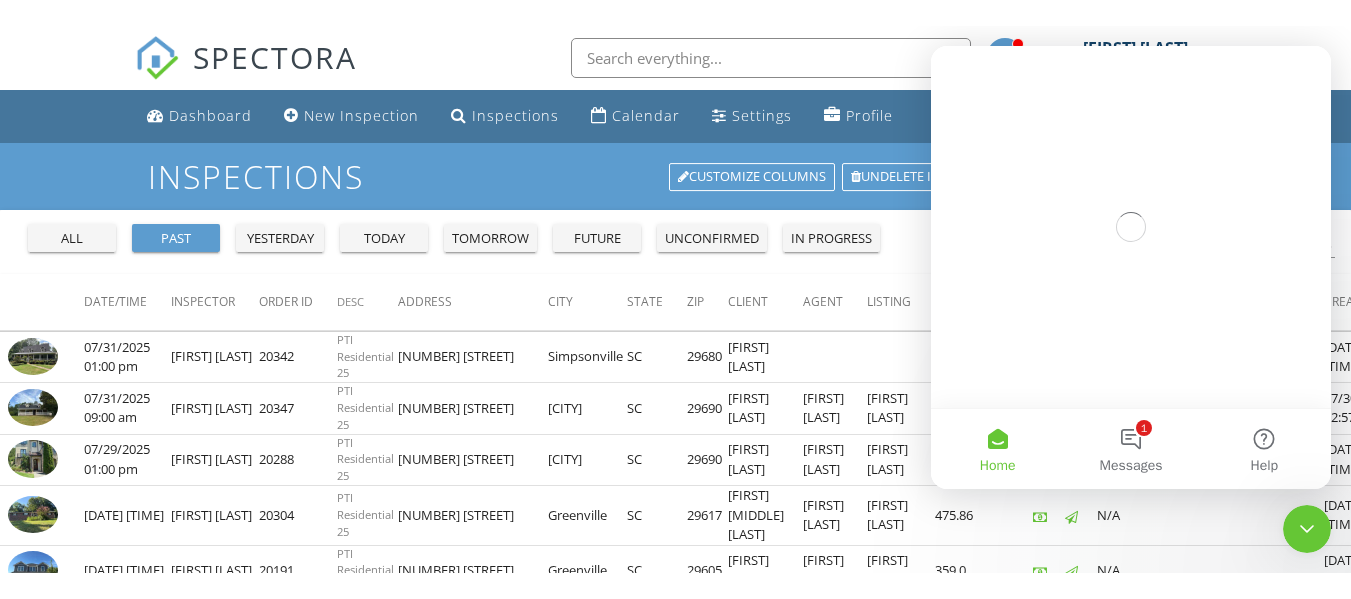 scroll, scrollTop: 0, scrollLeft: 0, axis: both 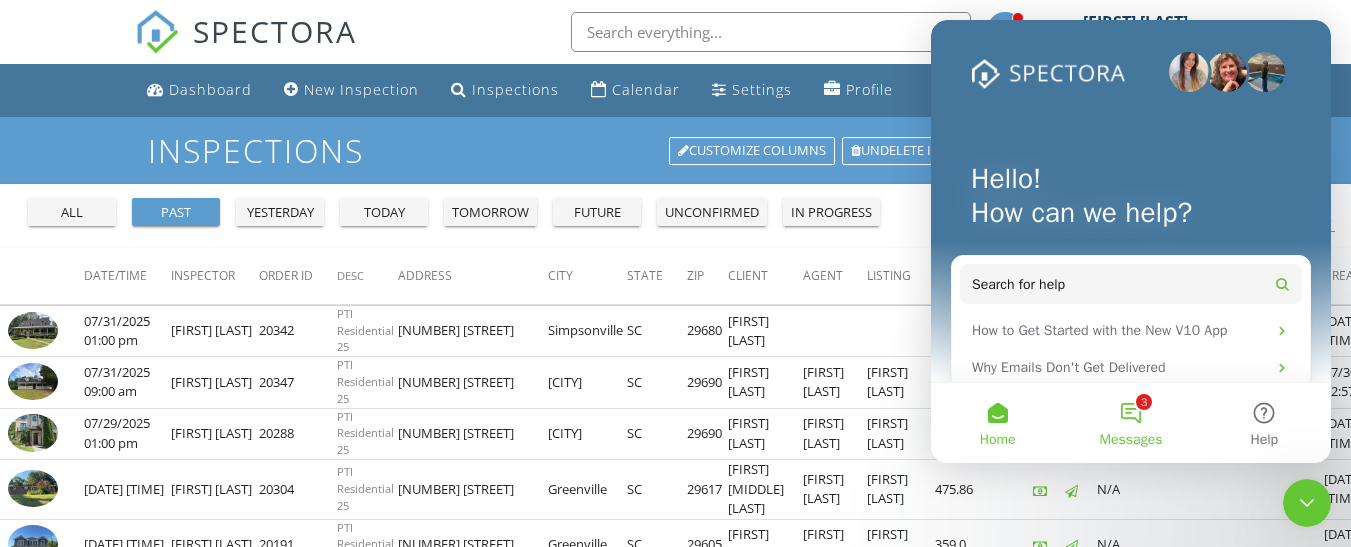 click on "3 Messages" at bounding box center (1130, 423) 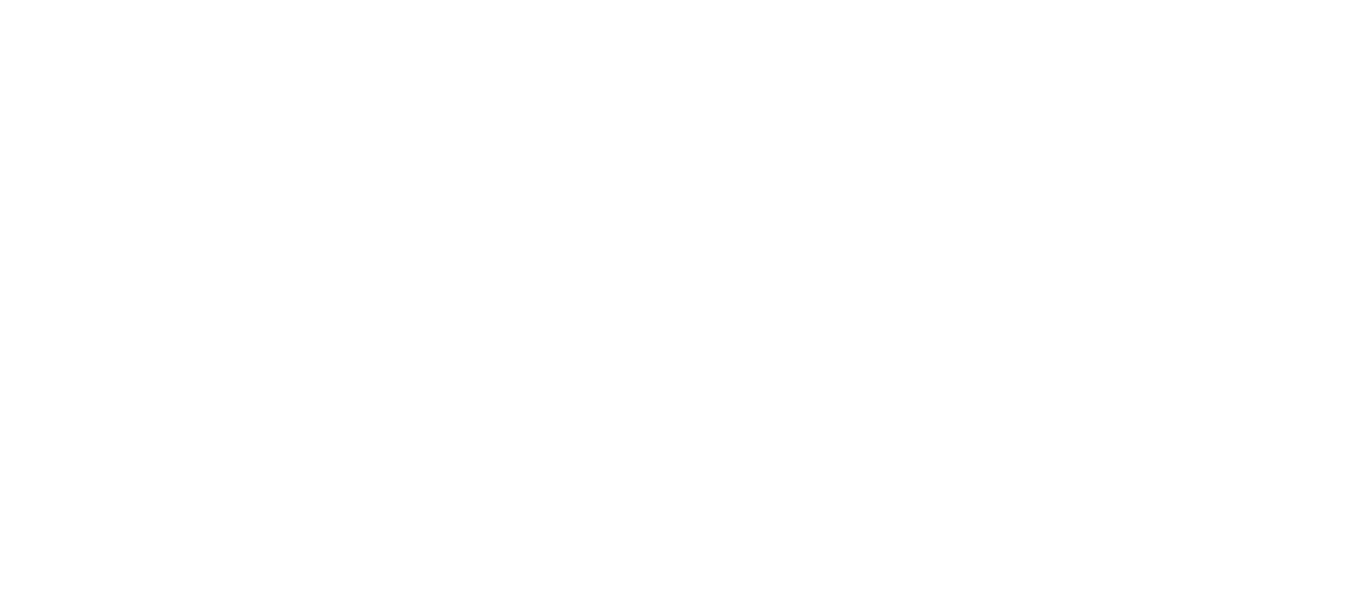 scroll, scrollTop: 0, scrollLeft: 0, axis: both 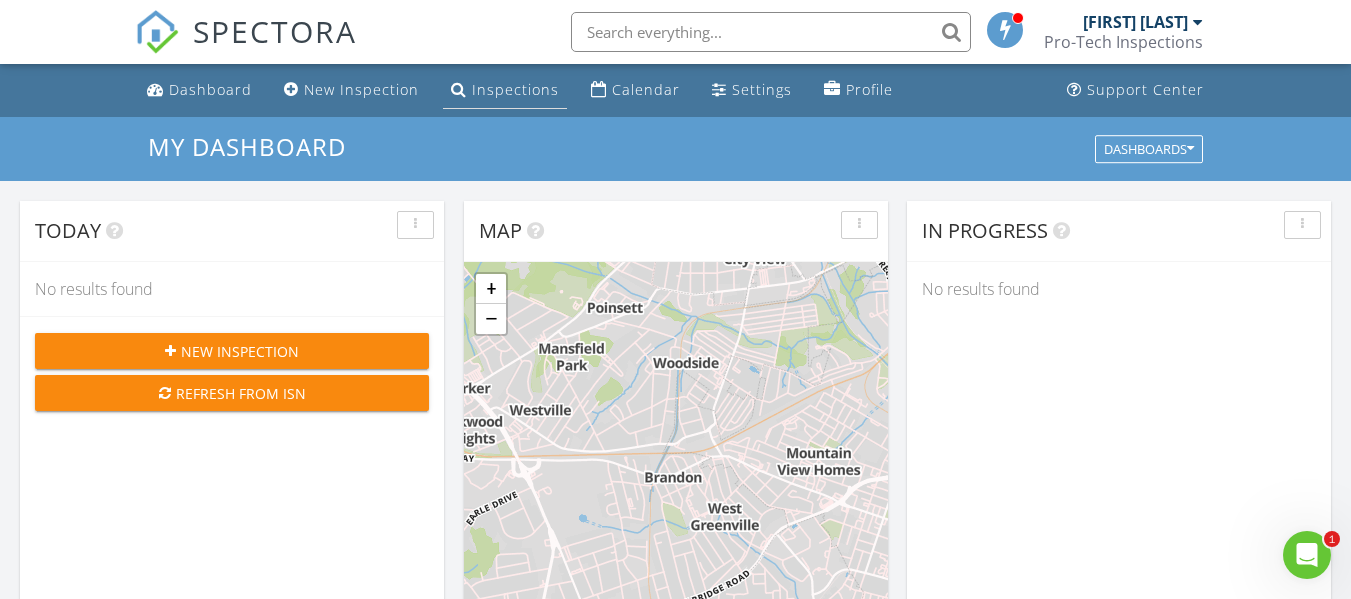 click on "Inspections" at bounding box center (515, 89) 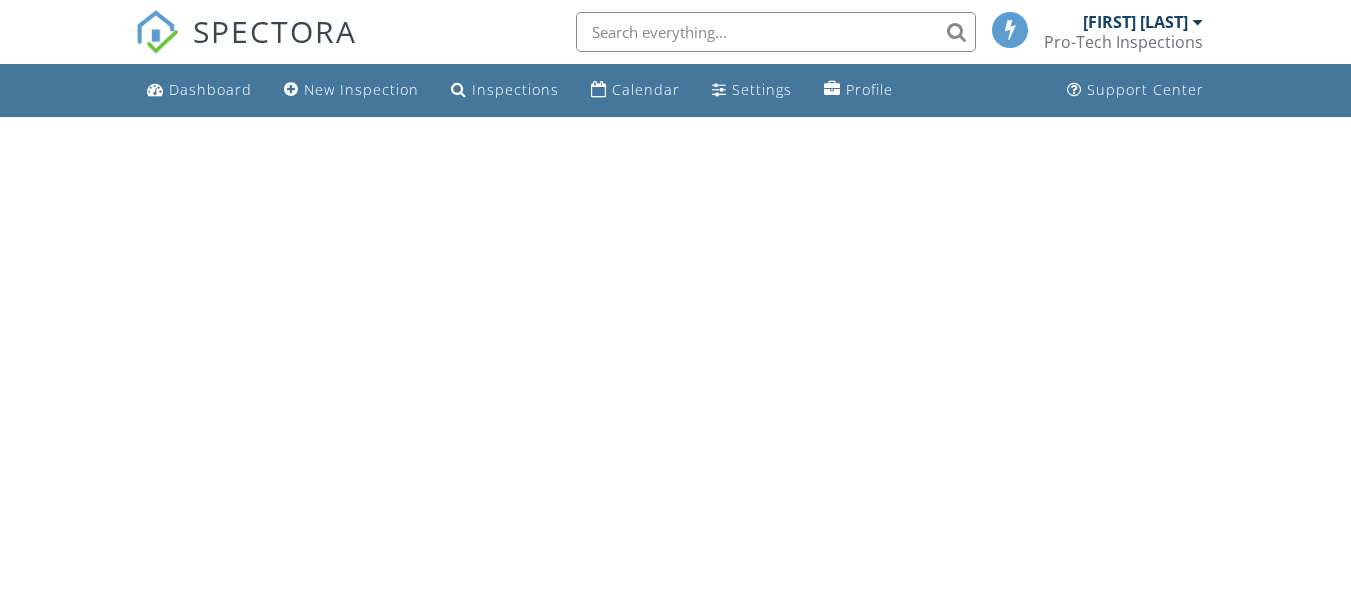 scroll, scrollTop: 0, scrollLeft: 0, axis: both 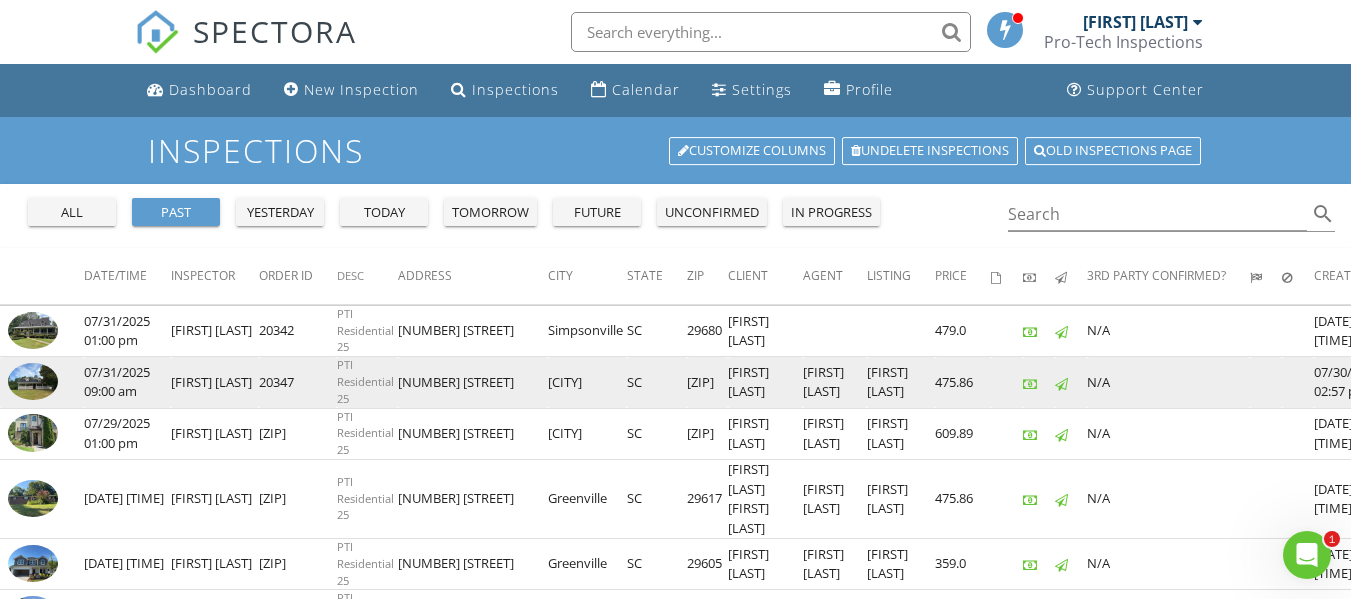 click at bounding box center [33, 381] 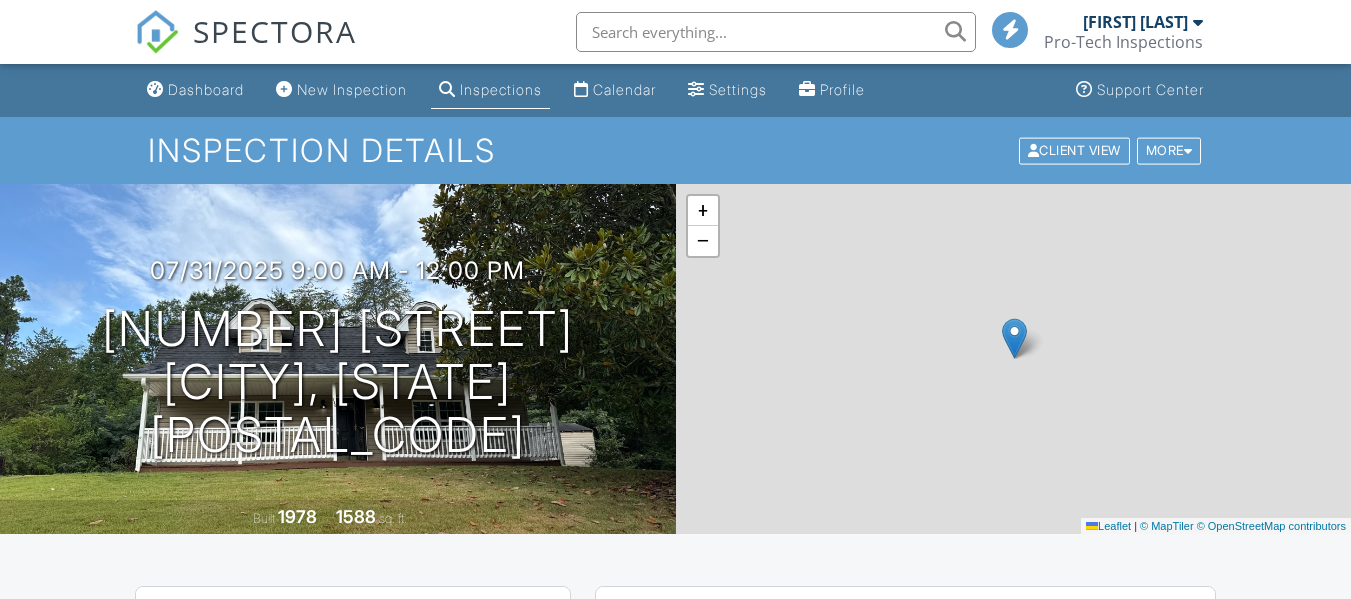 scroll, scrollTop: 0, scrollLeft: 0, axis: both 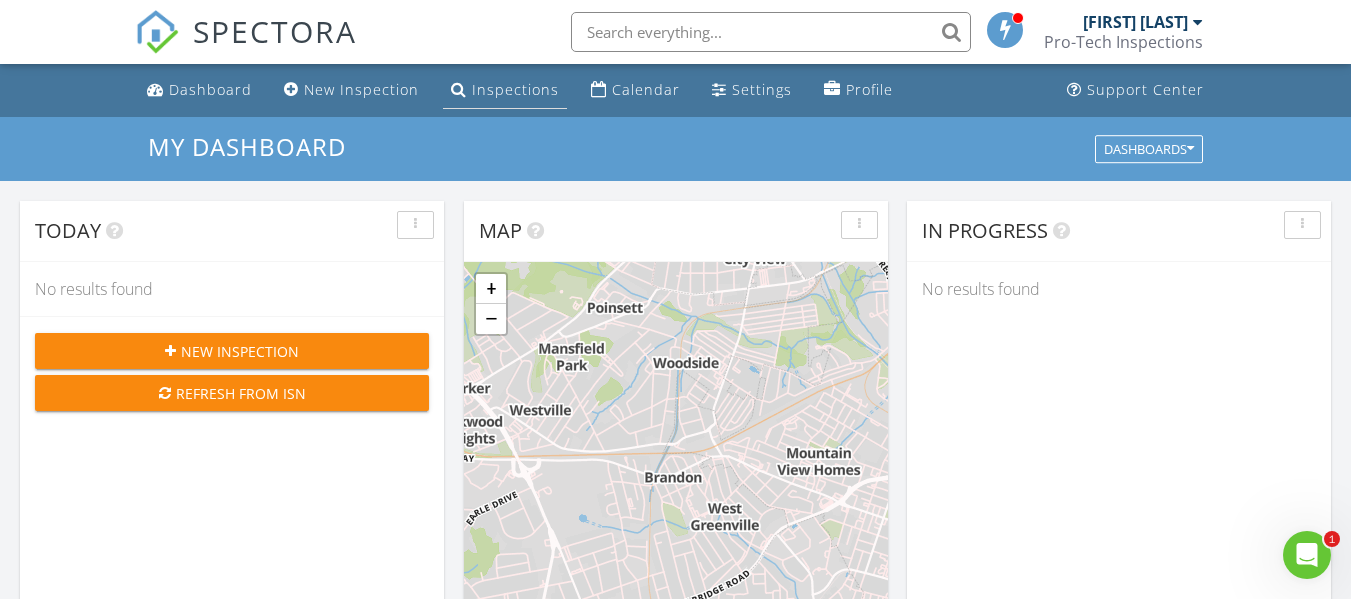 click on "Inspections" at bounding box center (515, 89) 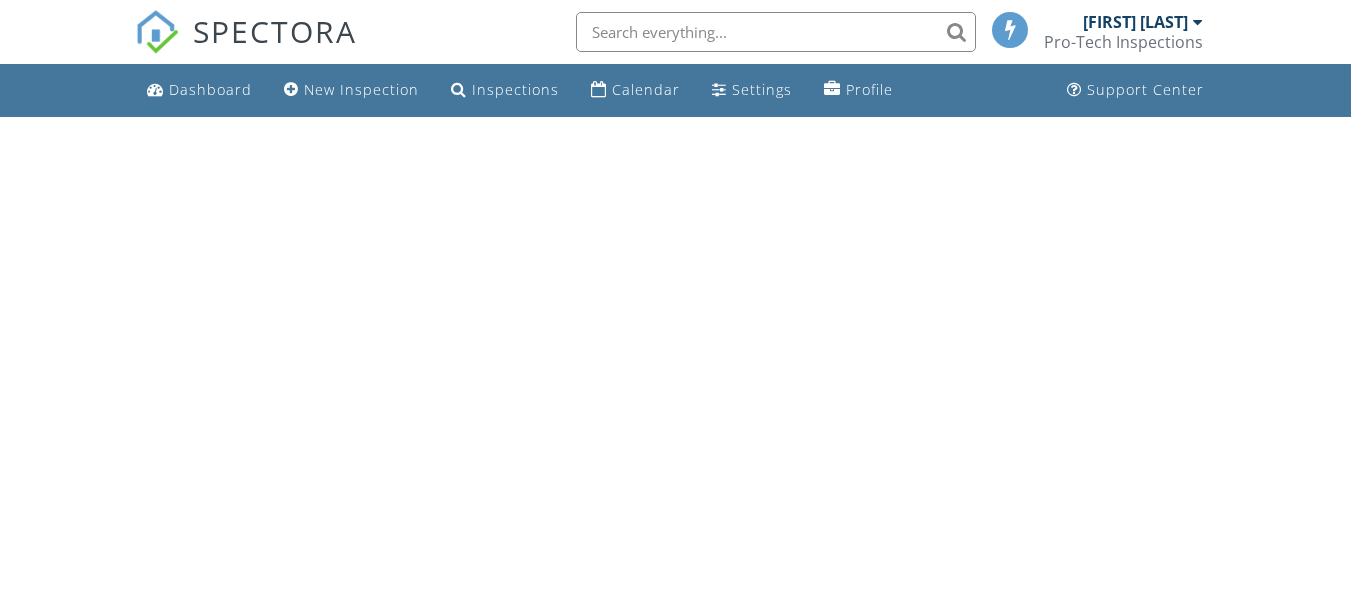 scroll, scrollTop: 0, scrollLeft: 0, axis: both 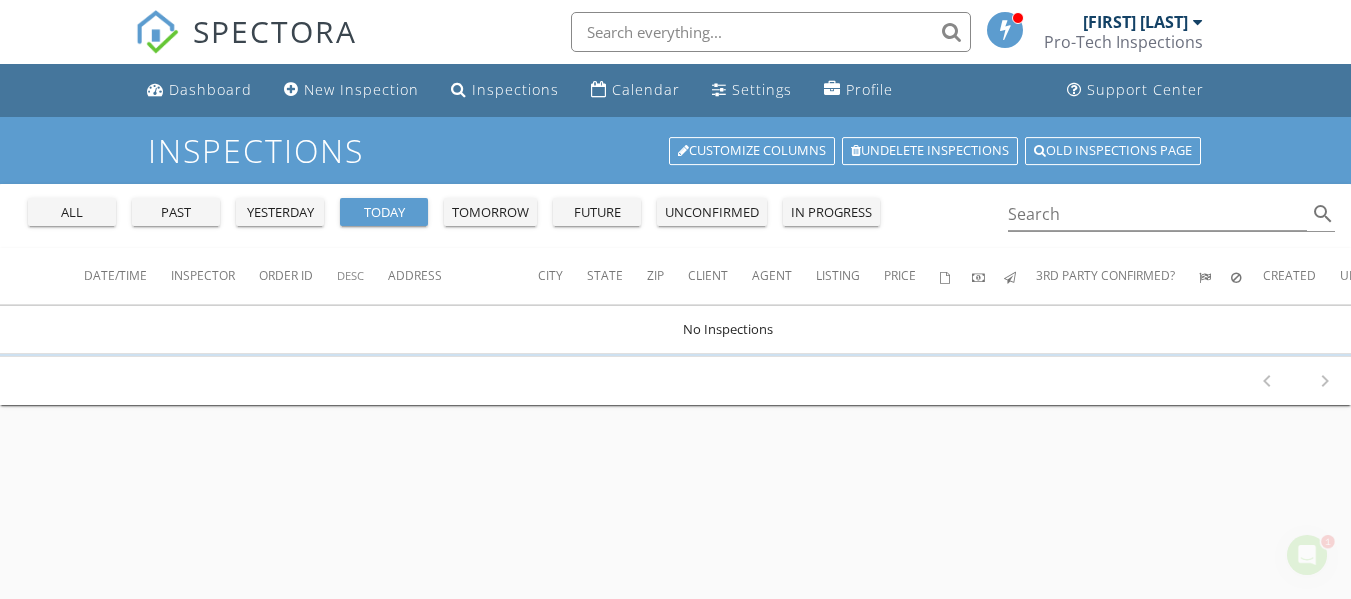 click on "yesterday" at bounding box center (280, 213) 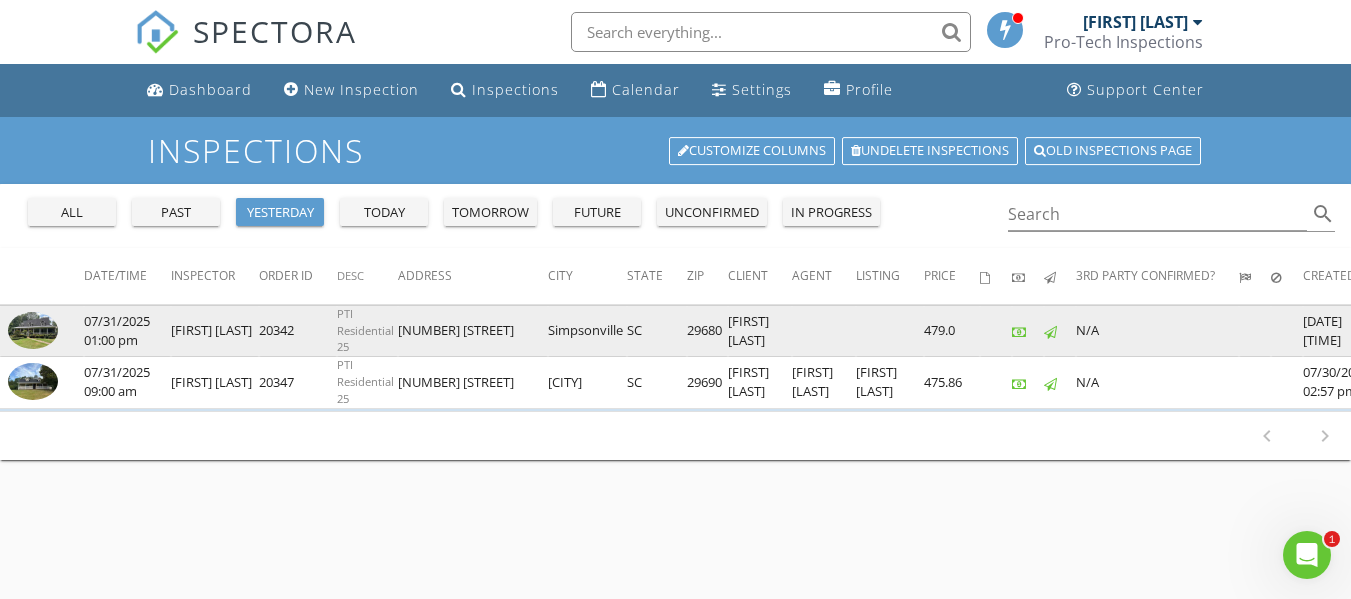 click at bounding box center (33, 330) 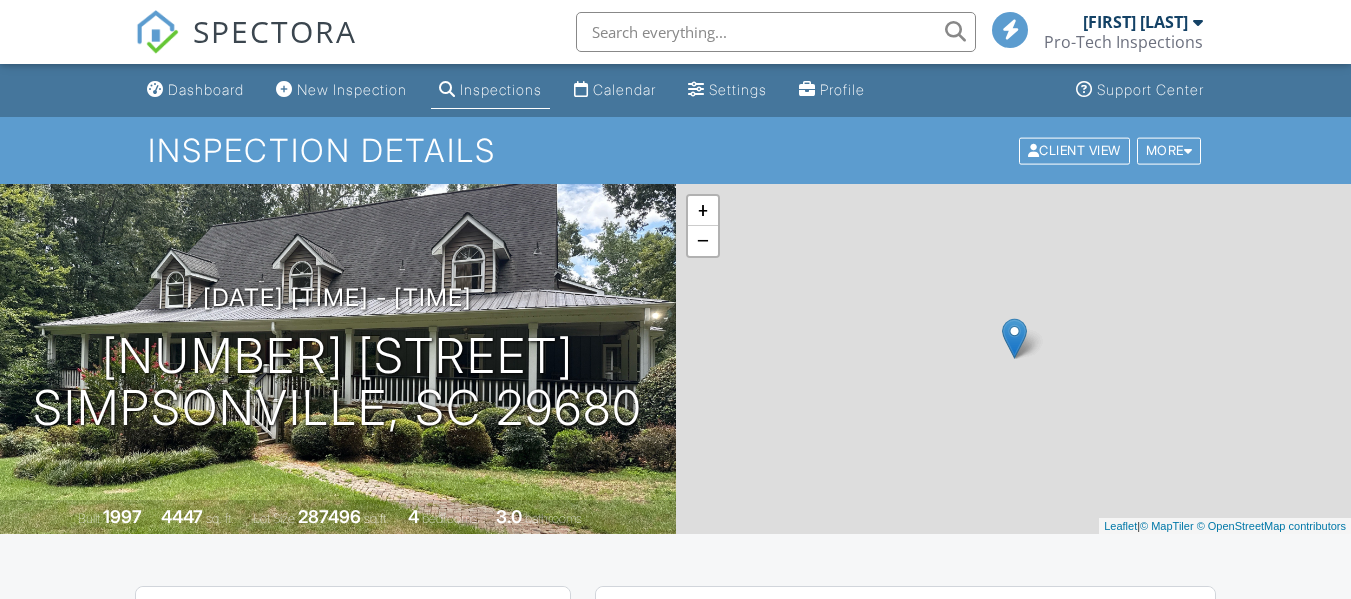 scroll, scrollTop: 0, scrollLeft: 0, axis: both 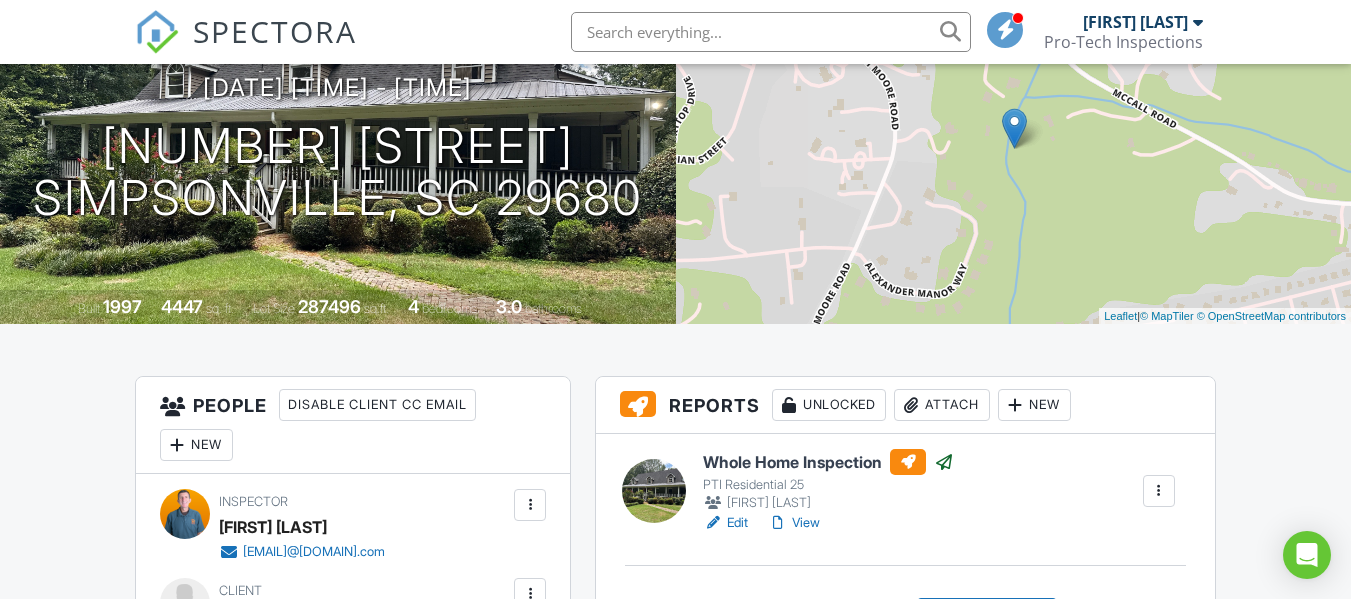 click at bounding box center [778, 523] 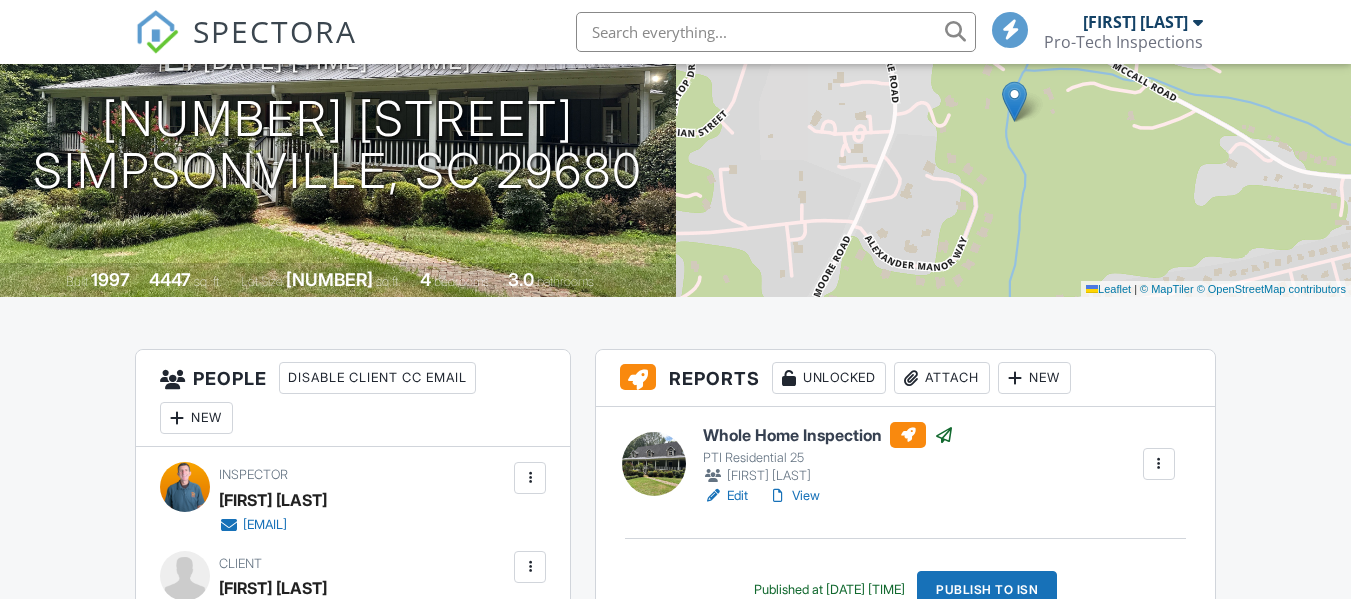 scroll, scrollTop: 237, scrollLeft: 0, axis: vertical 